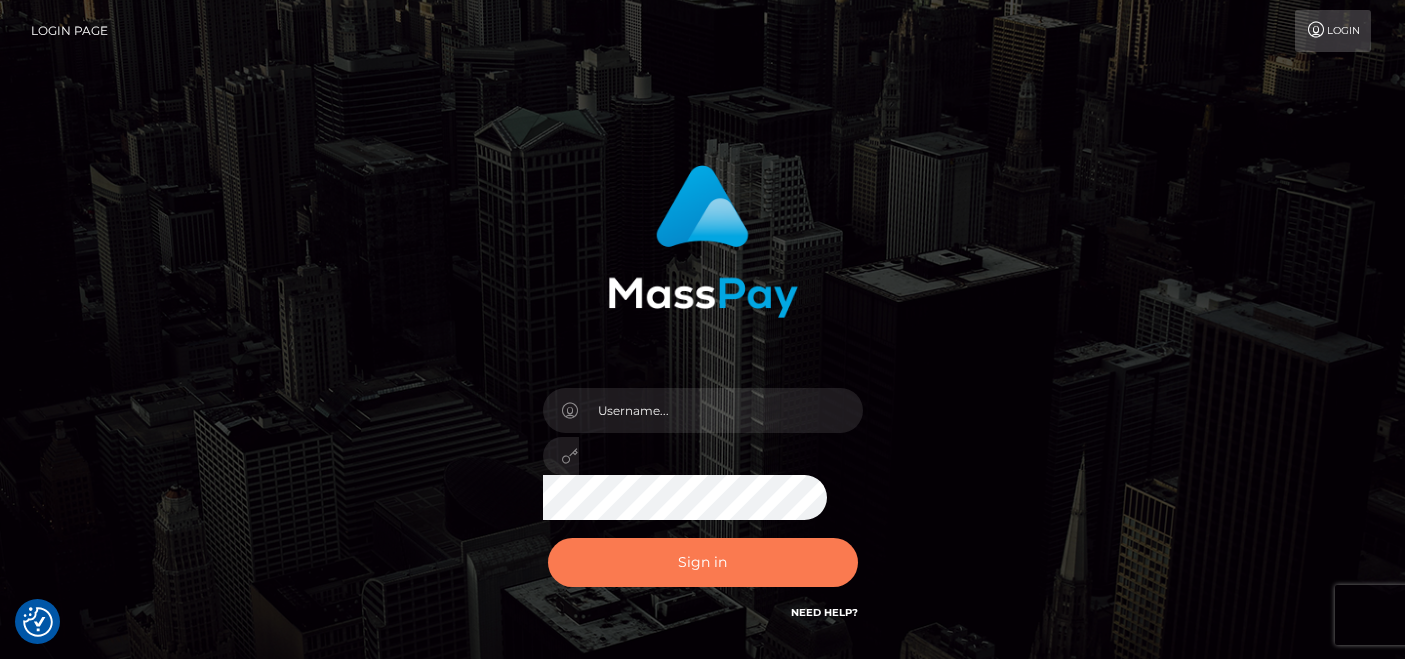 scroll, scrollTop: 0, scrollLeft: 0, axis: both 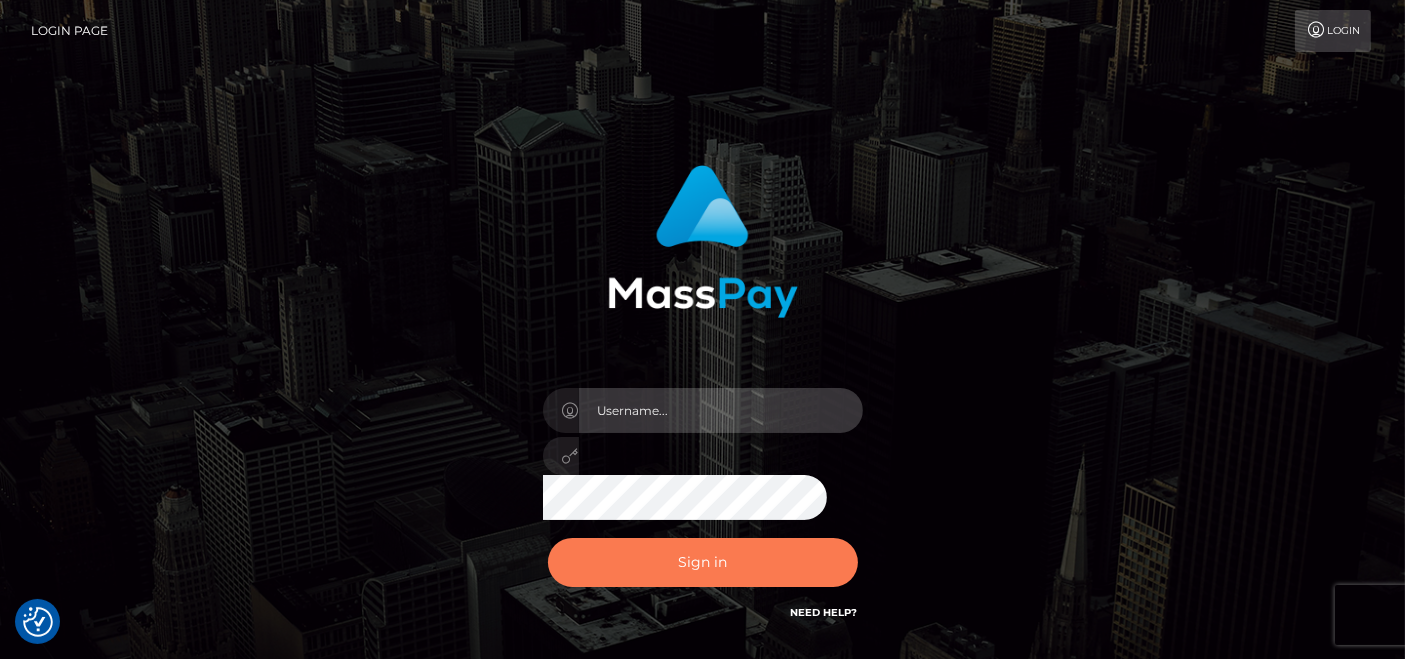 type on "pk.es" 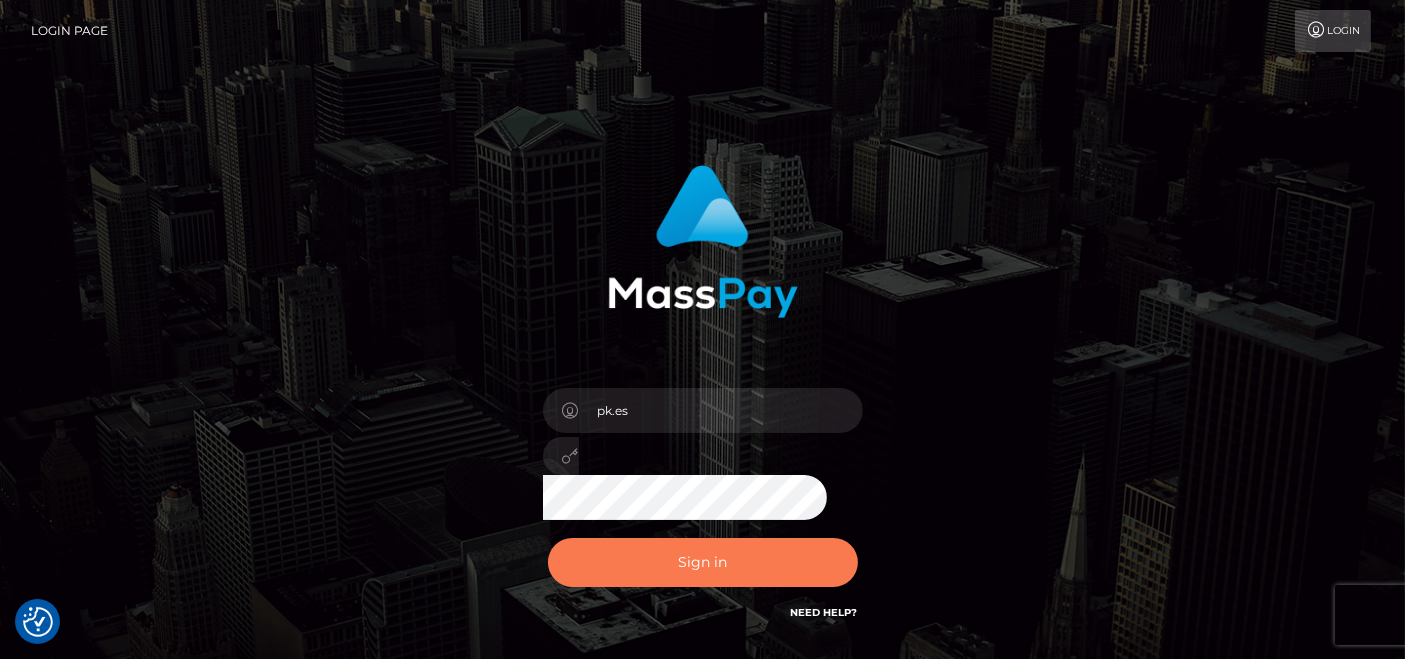 click on "Sign in" at bounding box center [703, 562] 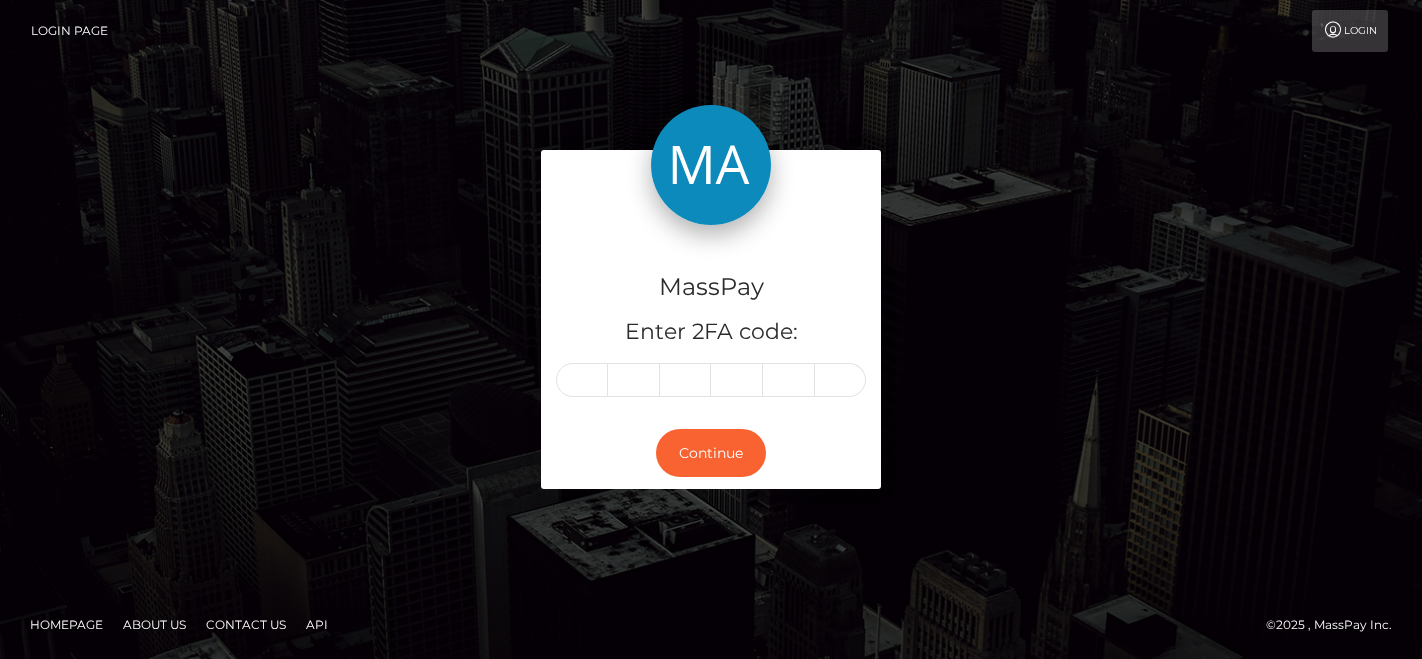 scroll, scrollTop: 0, scrollLeft: 0, axis: both 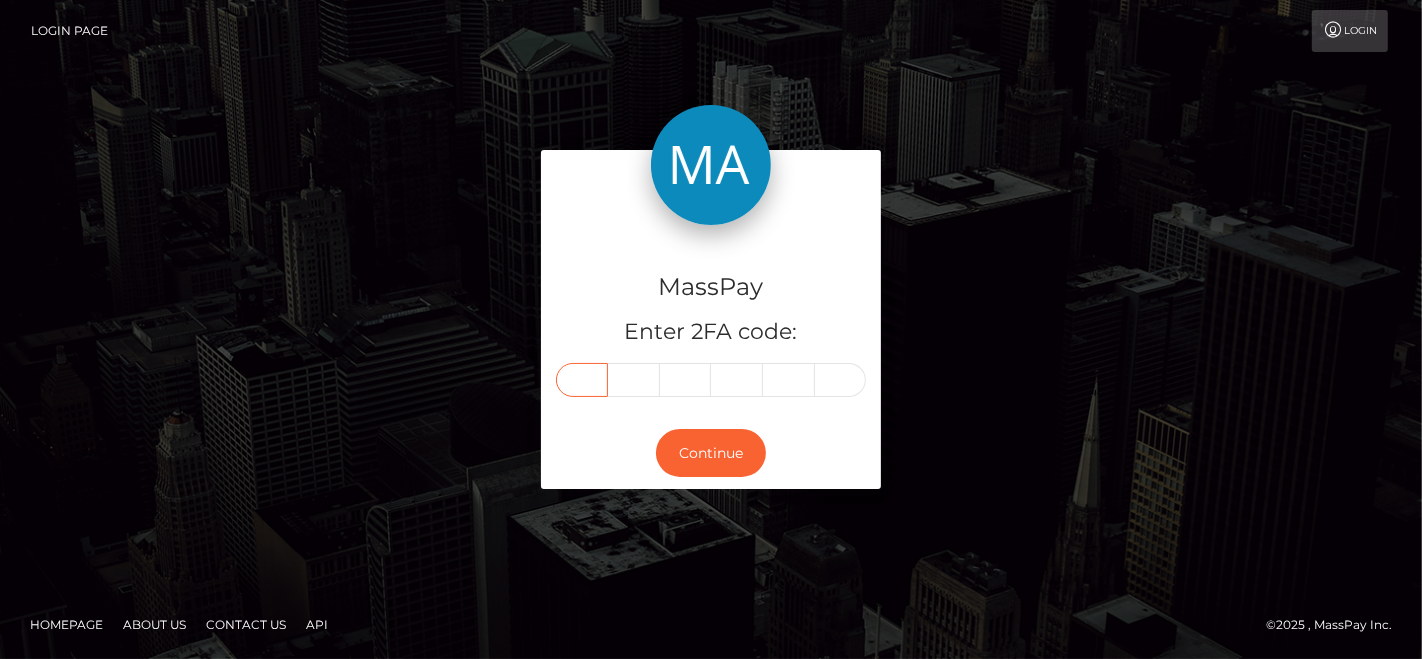 click at bounding box center [582, 380] 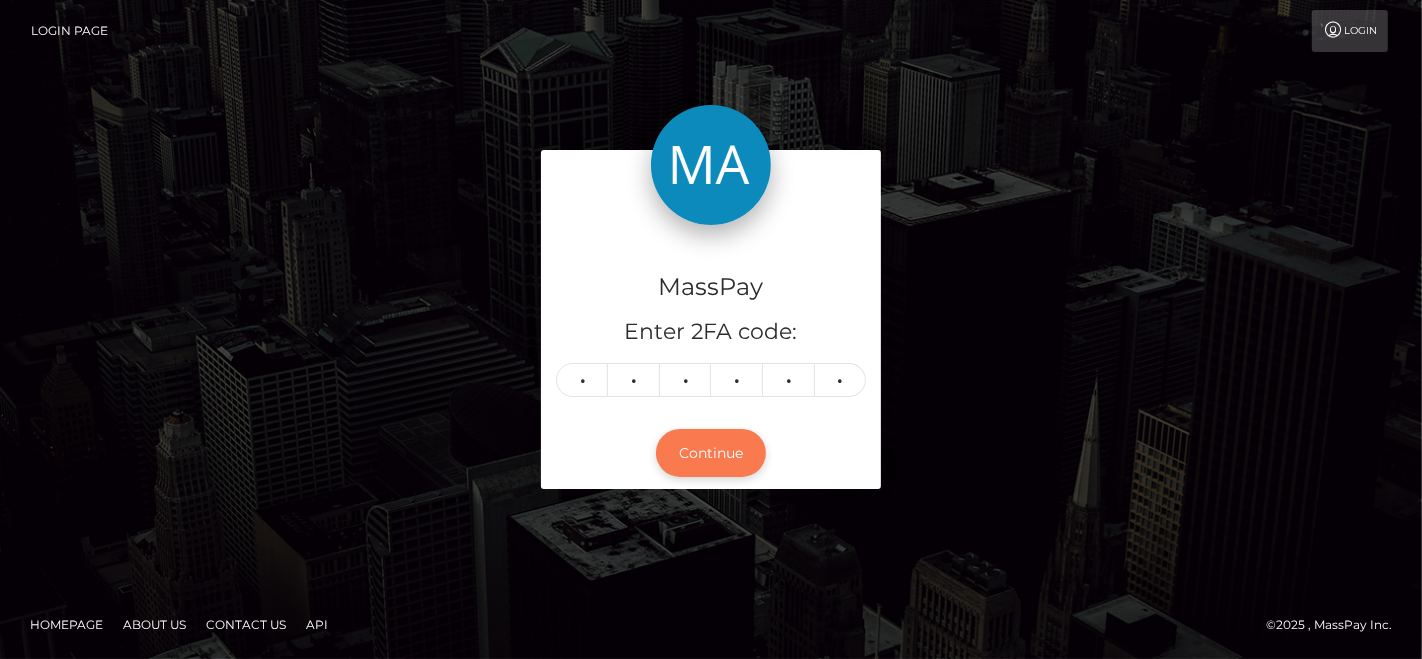 click on "Continue" at bounding box center [711, 453] 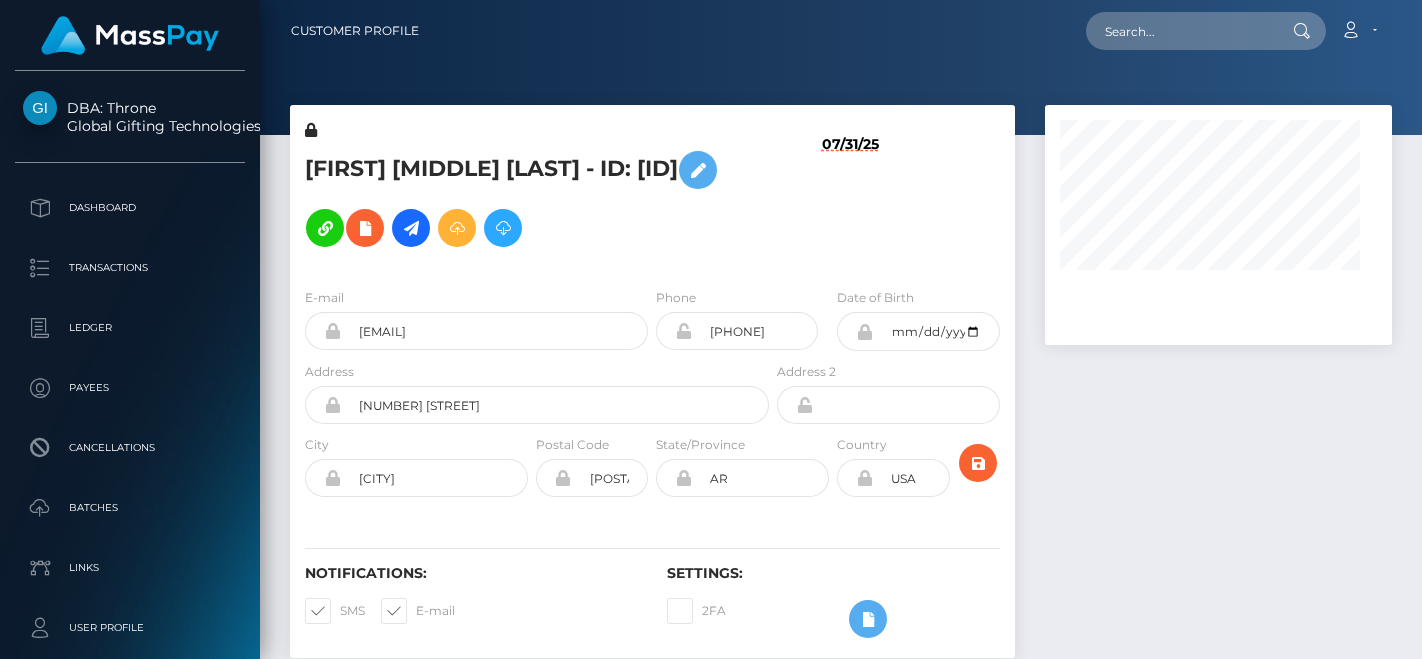 scroll, scrollTop: 0, scrollLeft: 0, axis: both 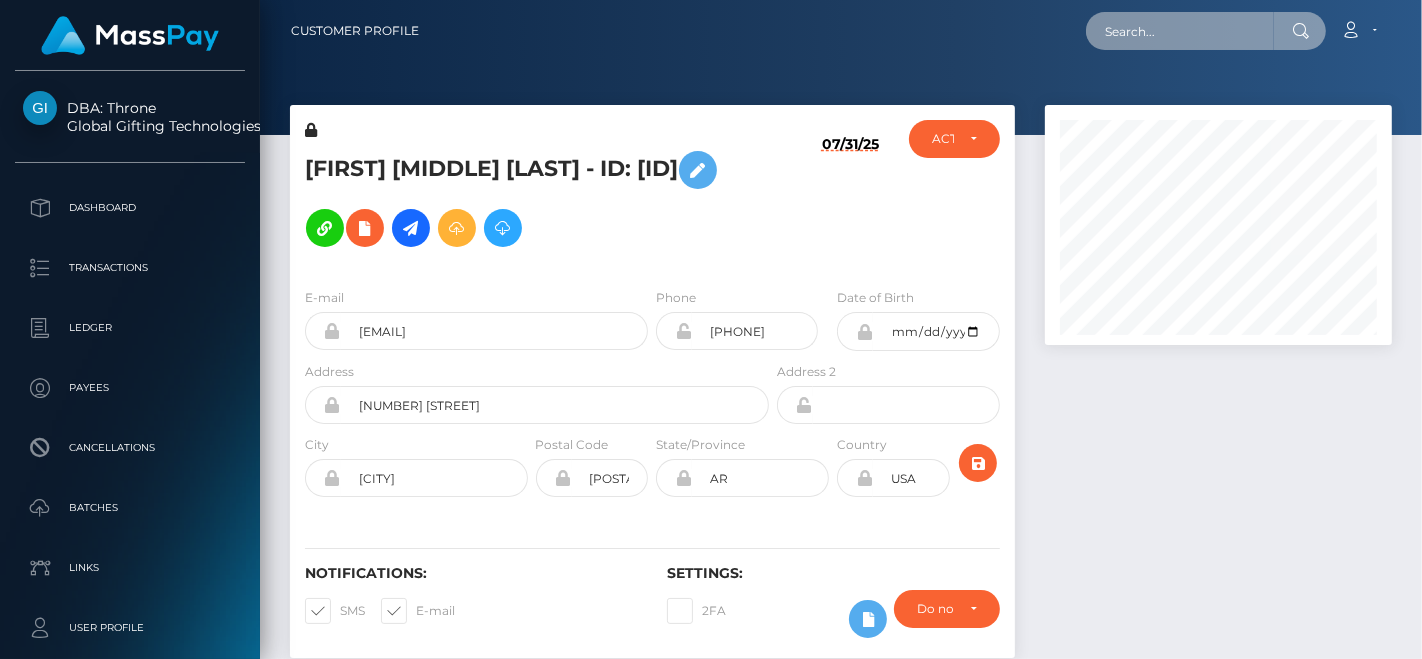 click at bounding box center [1180, 31] 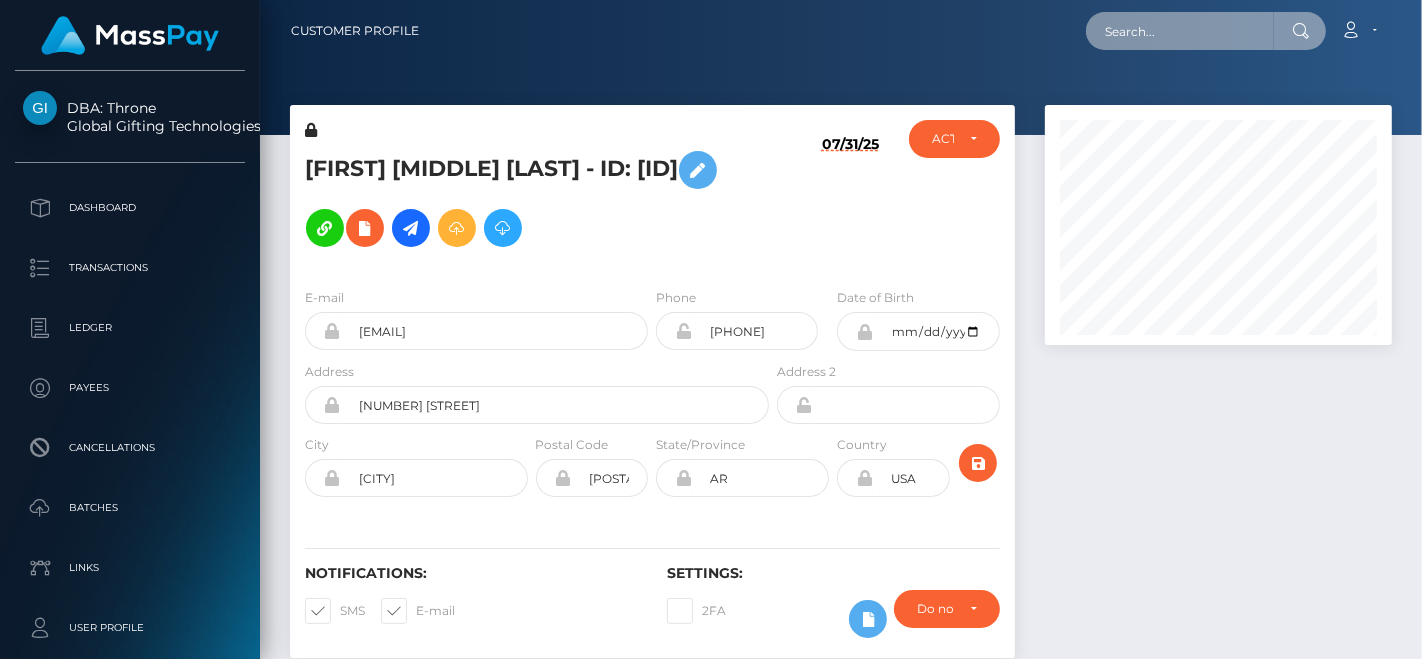 paste on "kinkykatsplayroom@gmail.com" 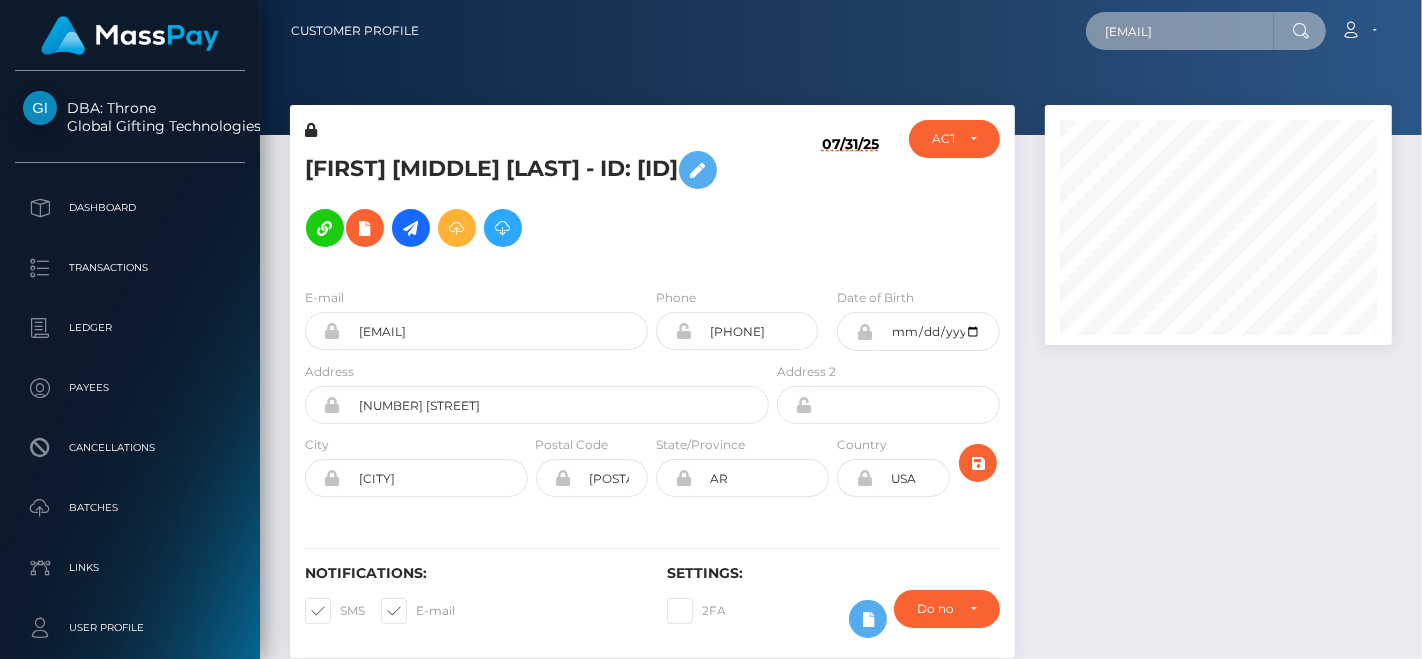 scroll, scrollTop: 0, scrollLeft: 37, axis: horizontal 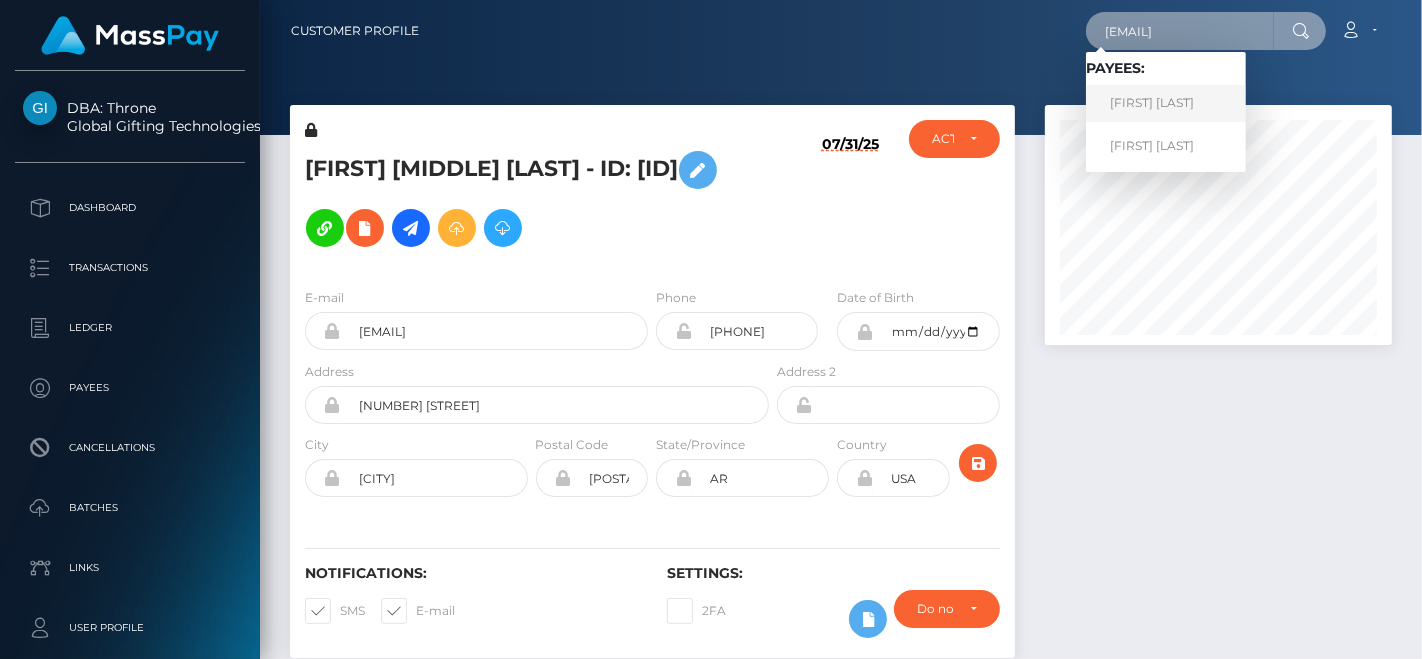 type on "kinkykatsplayroom@gmail.com" 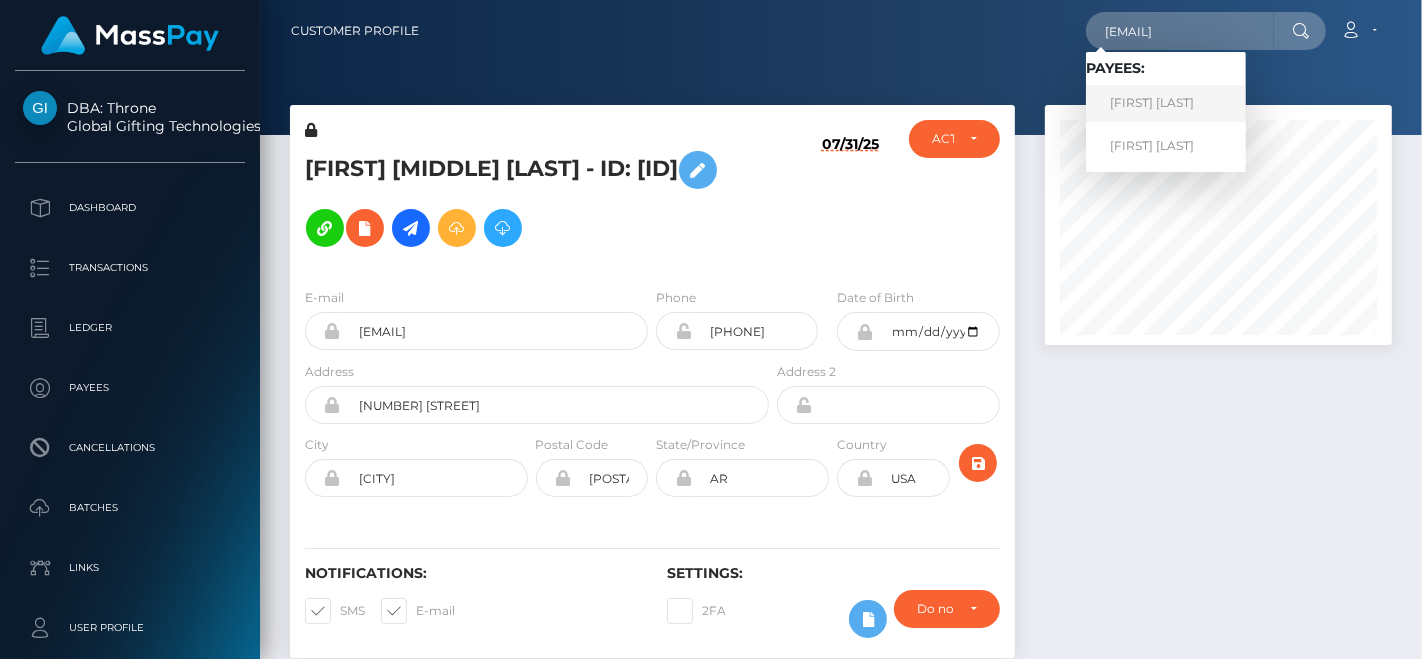 scroll, scrollTop: 0, scrollLeft: 0, axis: both 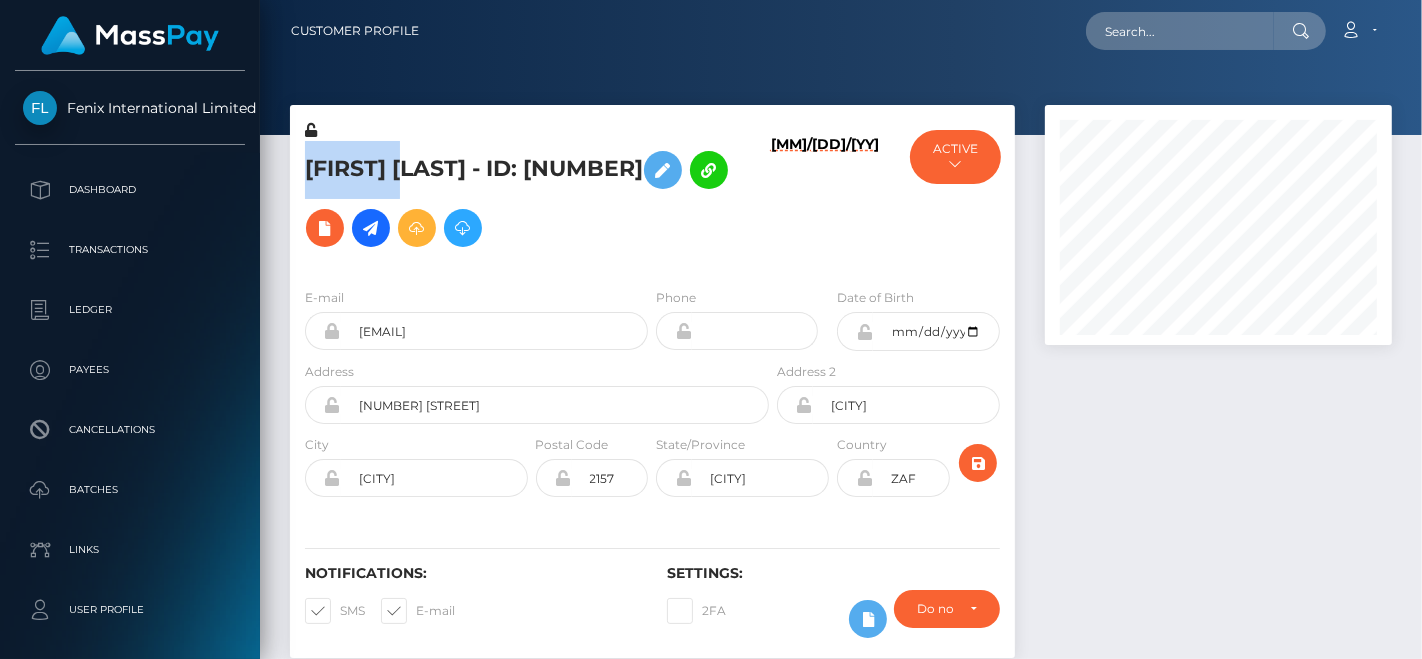 drag, startPoint x: 414, startPoint y: 169, endPoint x: 303, endPoint y: 168, distance: 111.0045 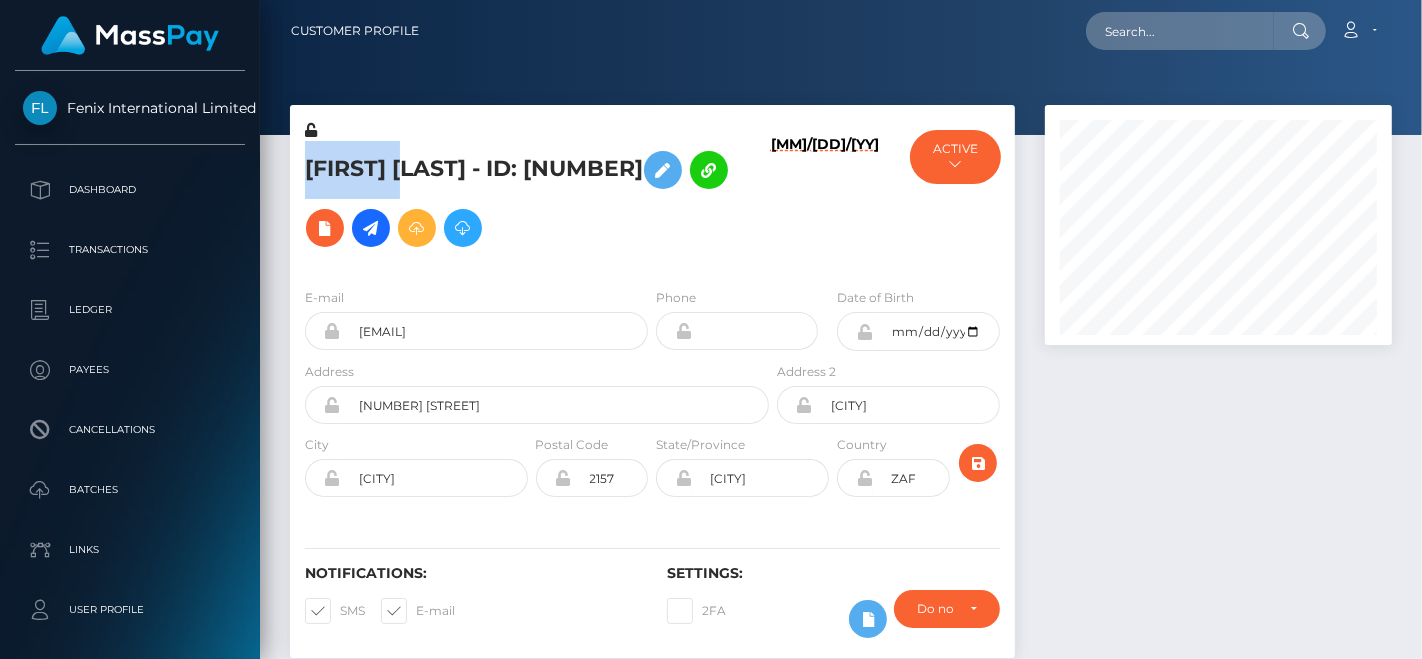 click on "[FIRST]  [LAST]
- ID: [NUMBER]" at bounding box center [531, 196] 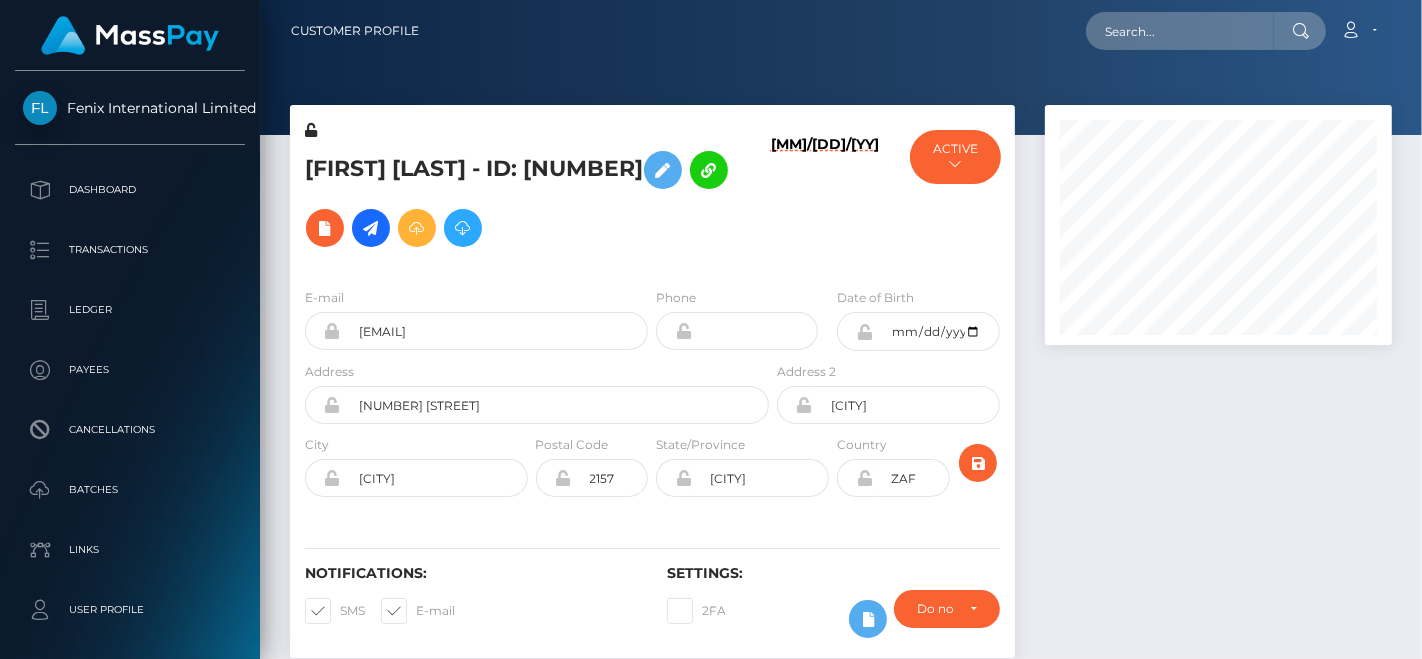 click on "Katiuscia  Jackson
- ID: 307260659" at bounding box center (531, 199) 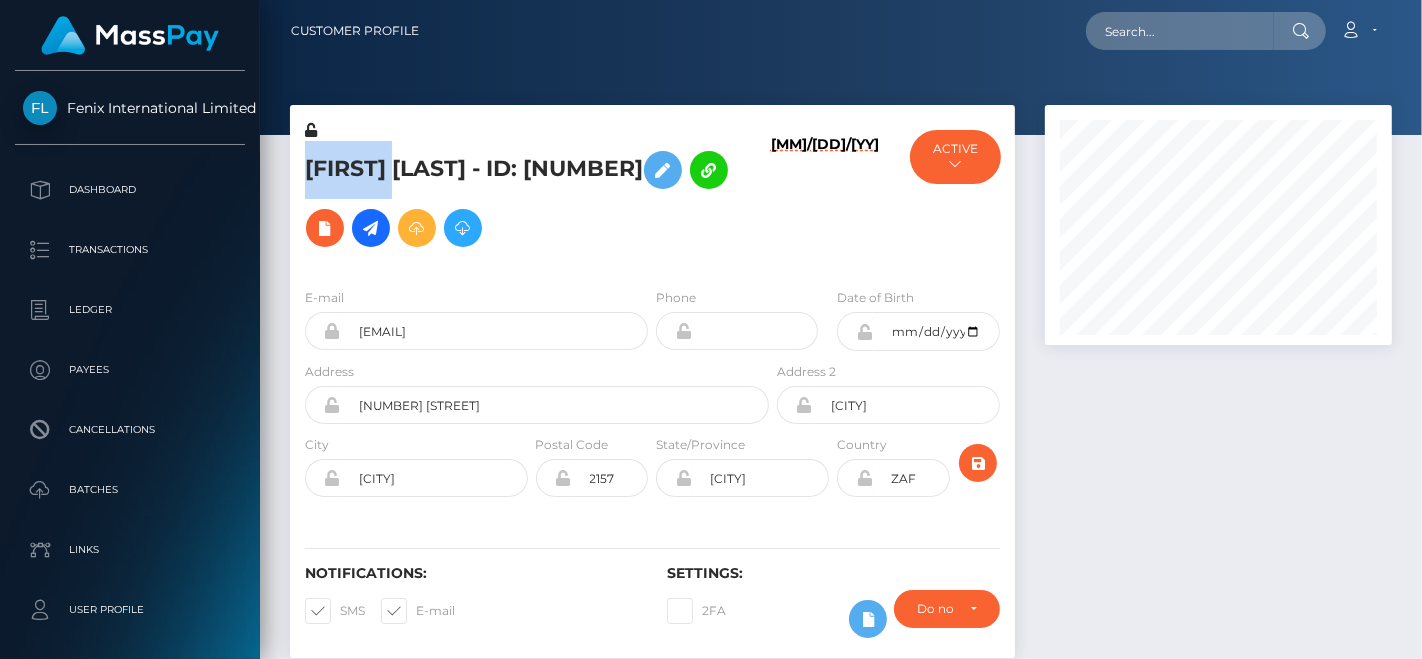 click on "Katiuscia  Jackson
- ID: 307260659" at bounding box center (531, 199) 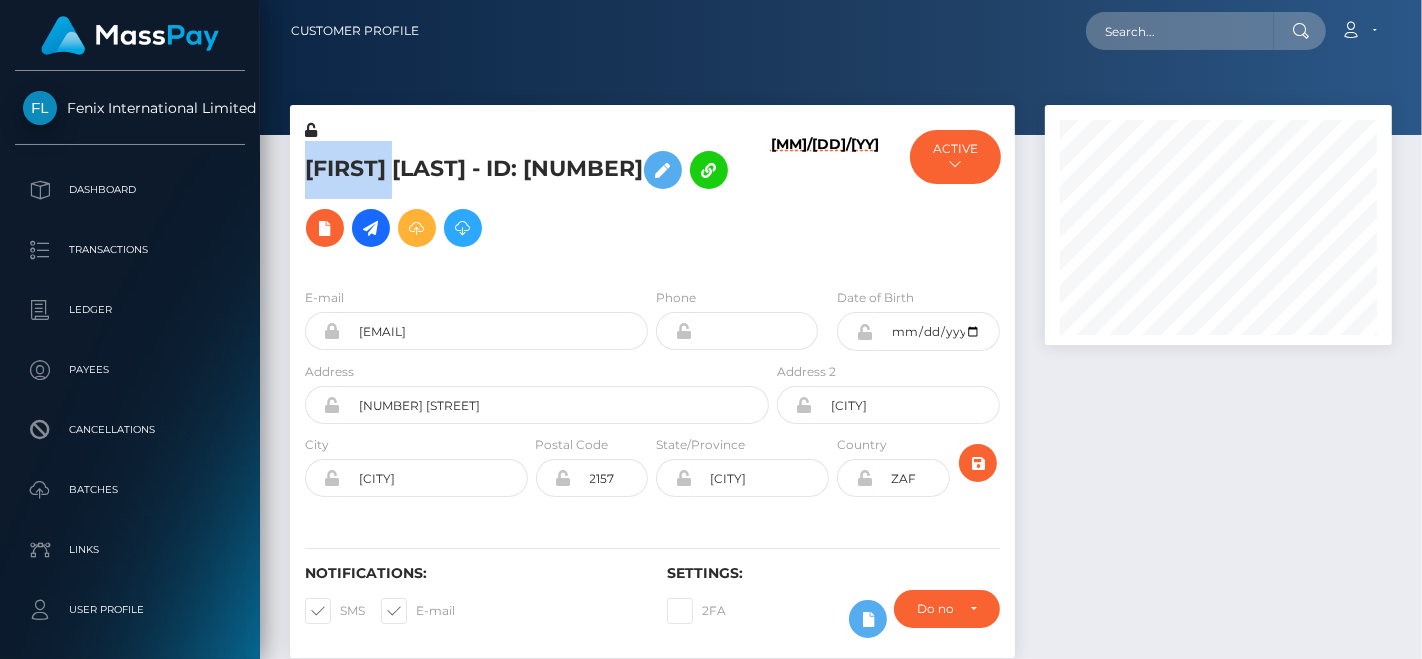 copy on "Katiuscia" 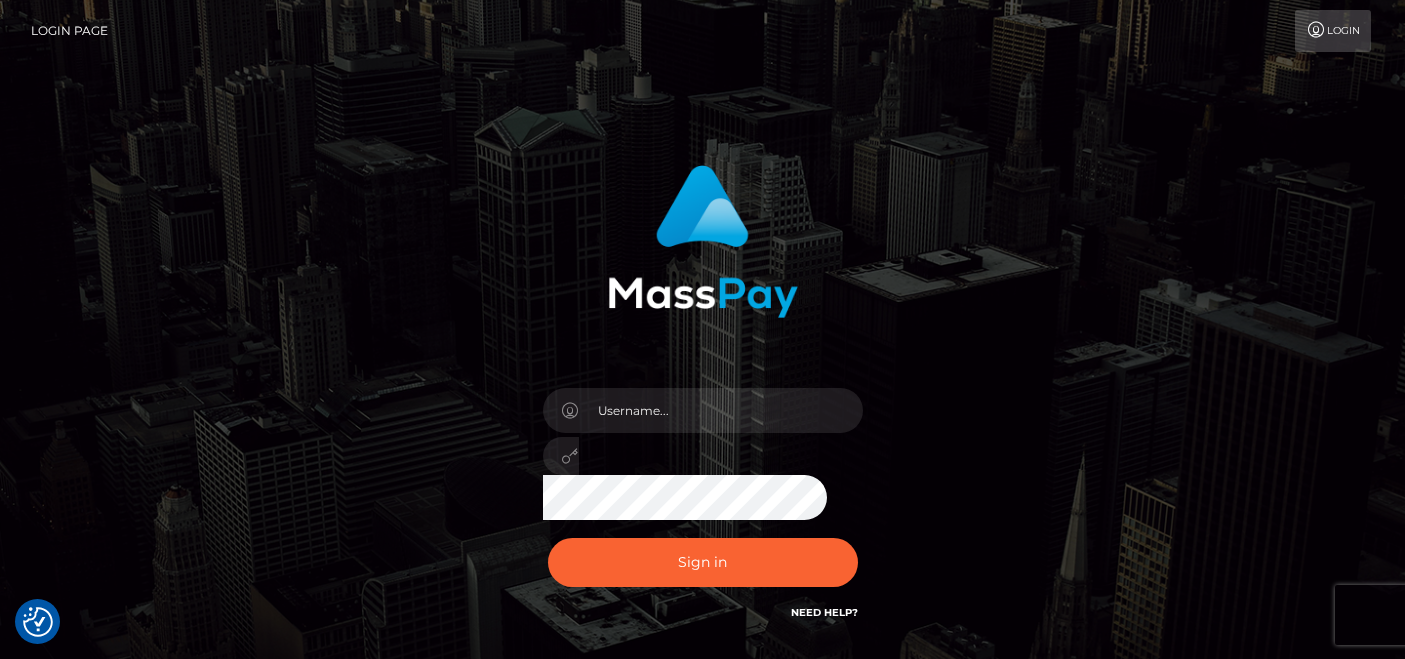 scroll, scrollTop: 0, scrollLeft: 0, axis: both 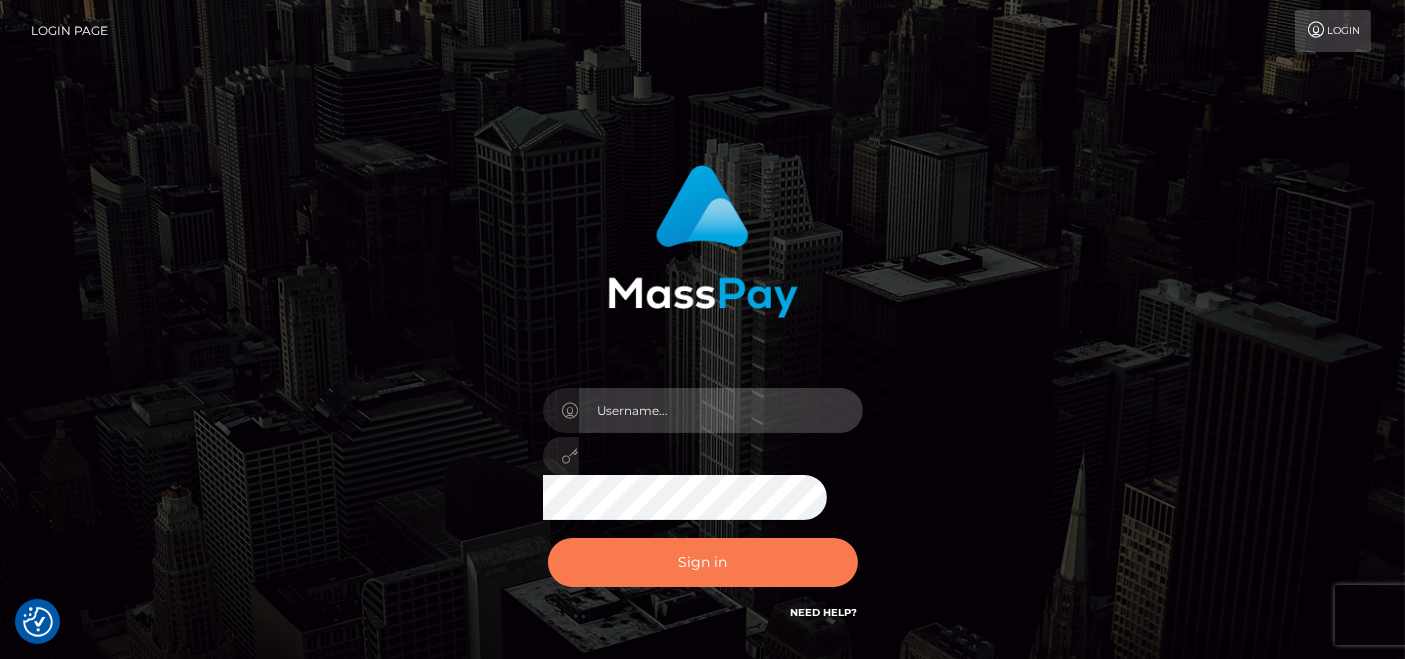 type on "pk.es" 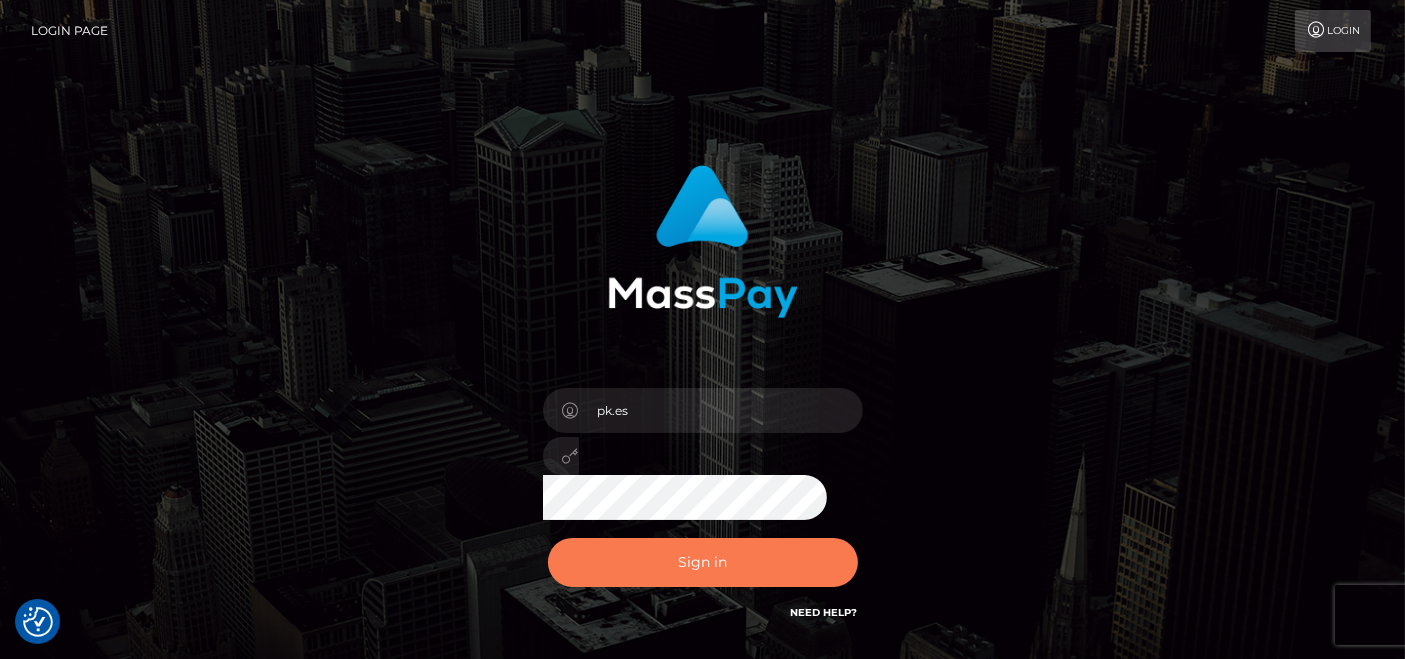 click on "Sign in" at bounding box center (703, 562) 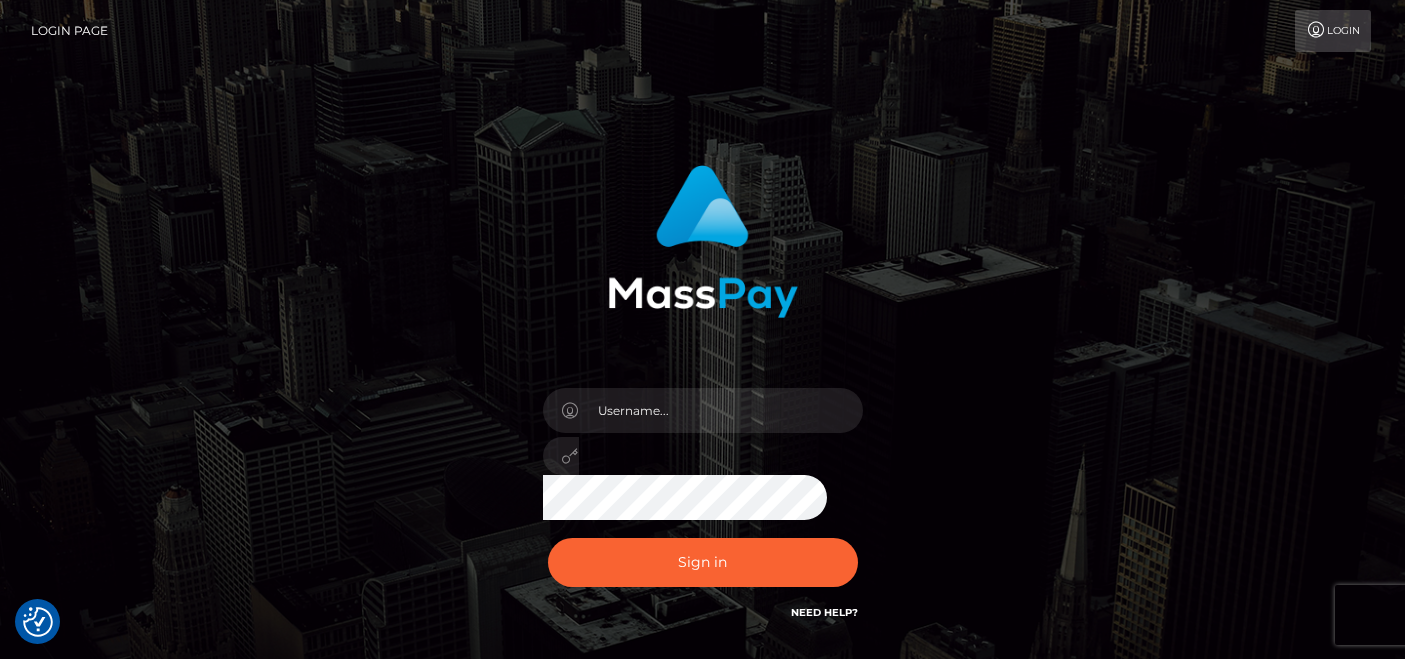scroll, scrollTop: 0, scrollLeft: 0, axis: both 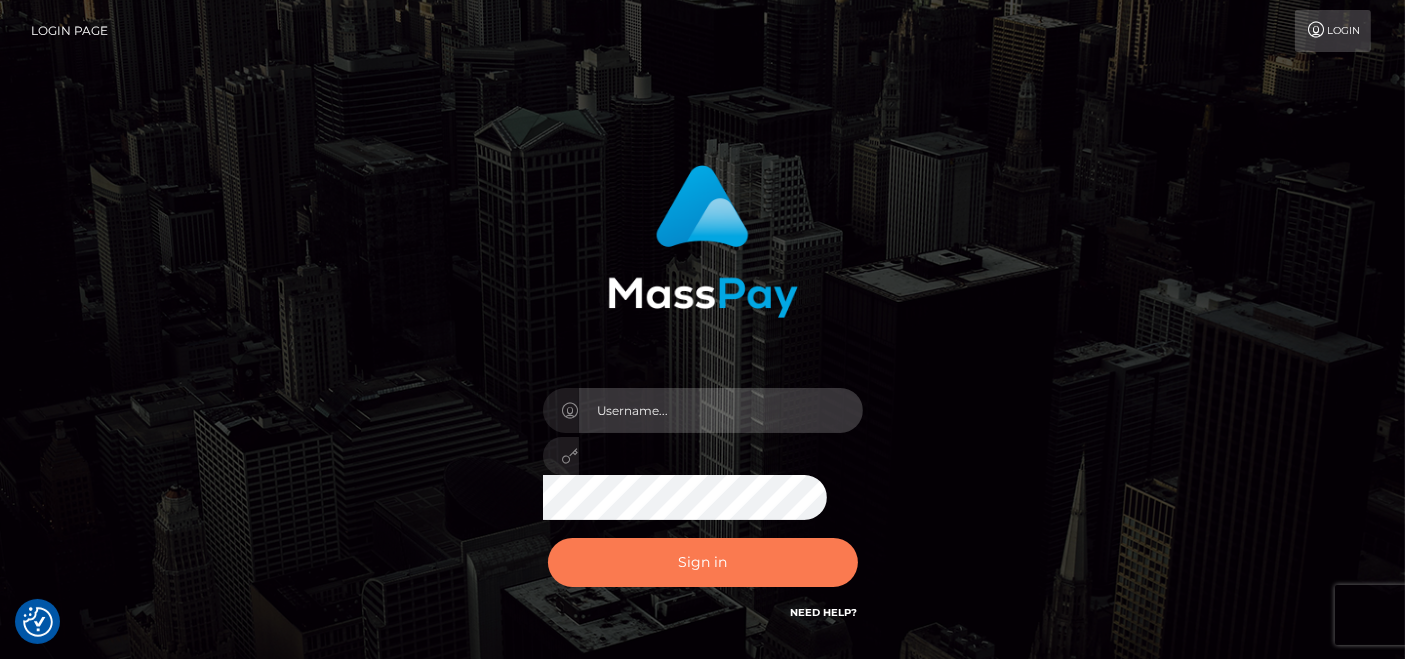 type on "pk.es" 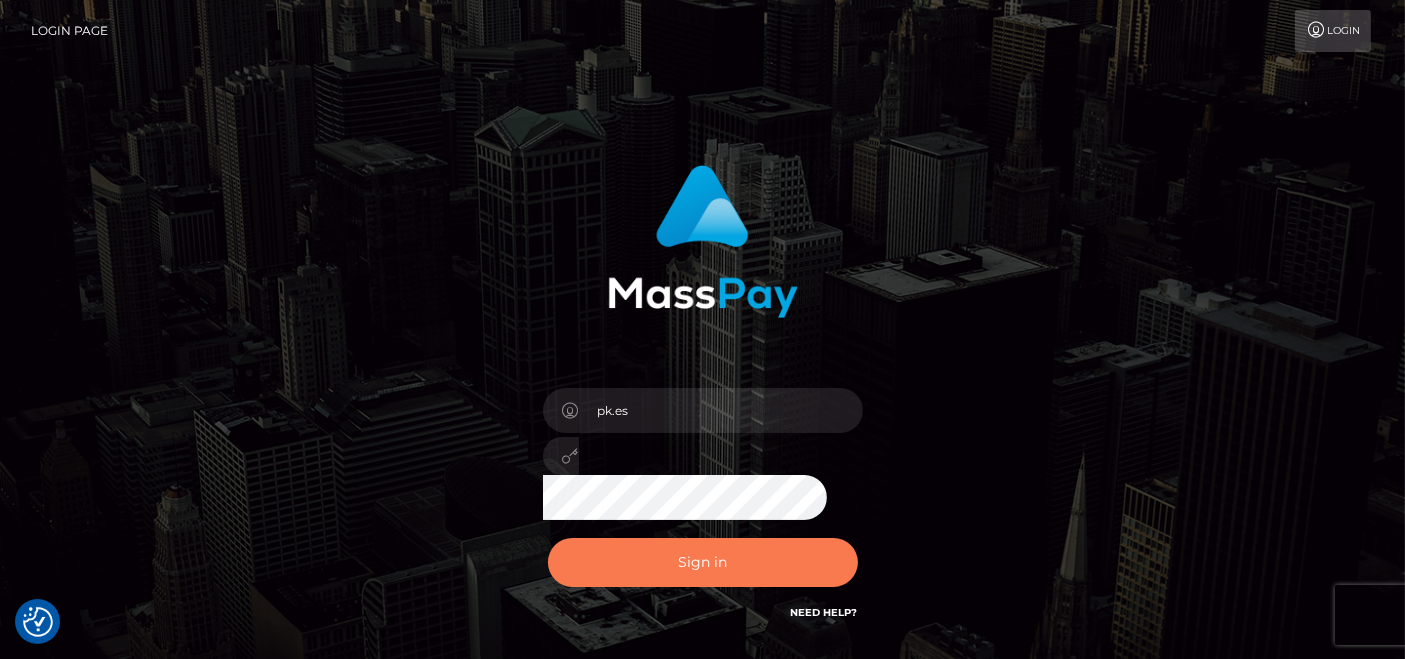 click on "Sign in" at bounding box center (703, 562) 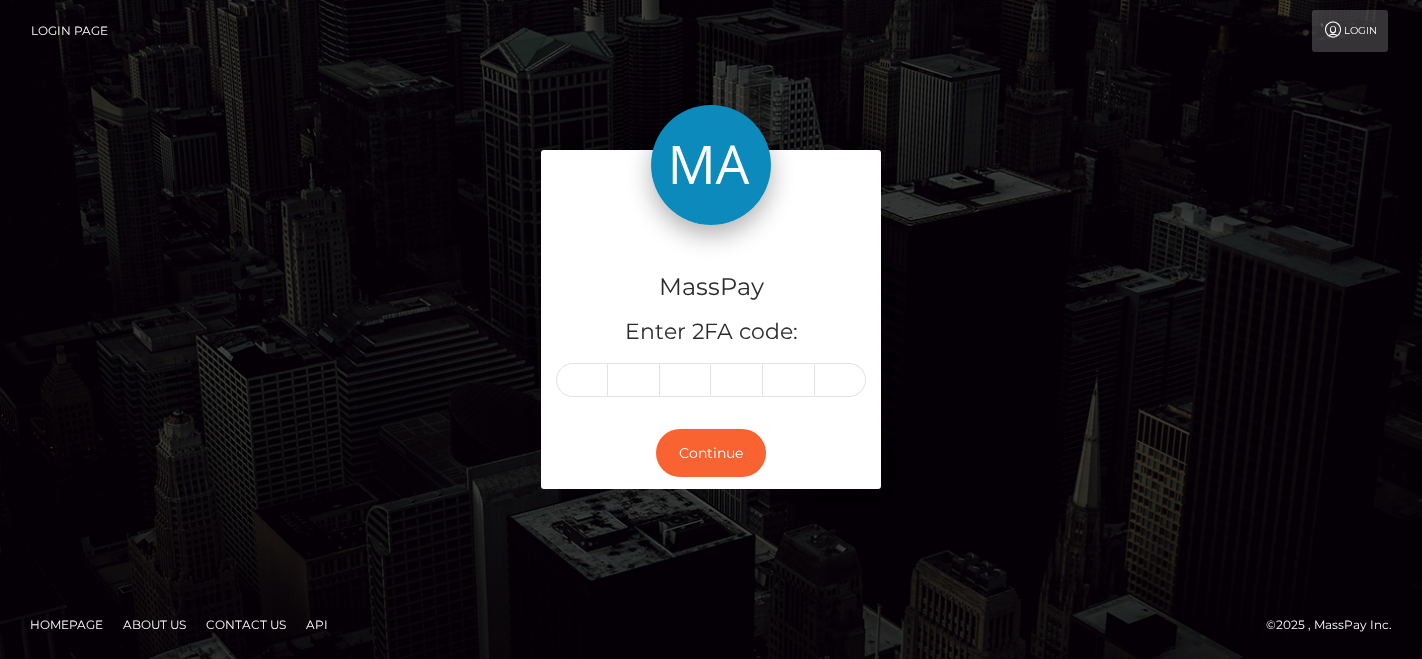scroll, scrollTop: 0, scrollLeft: 0, axis: both 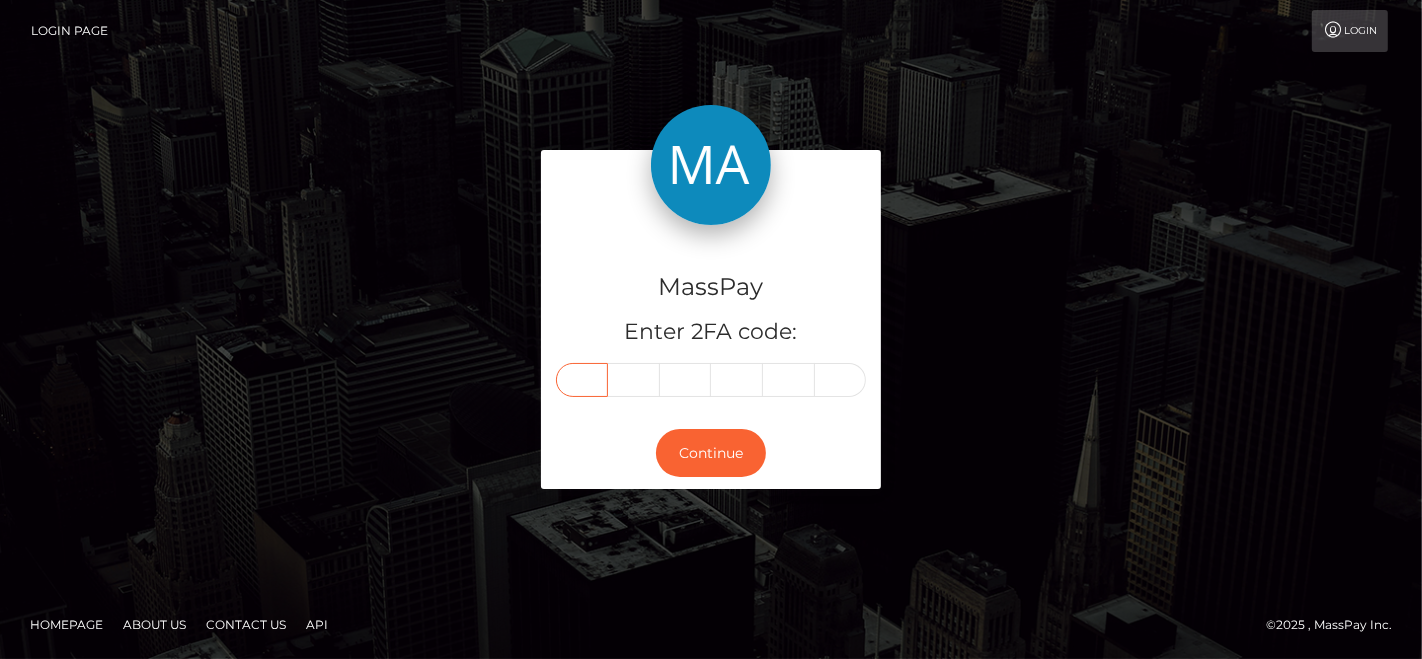 click at bounding box center [582, 380] 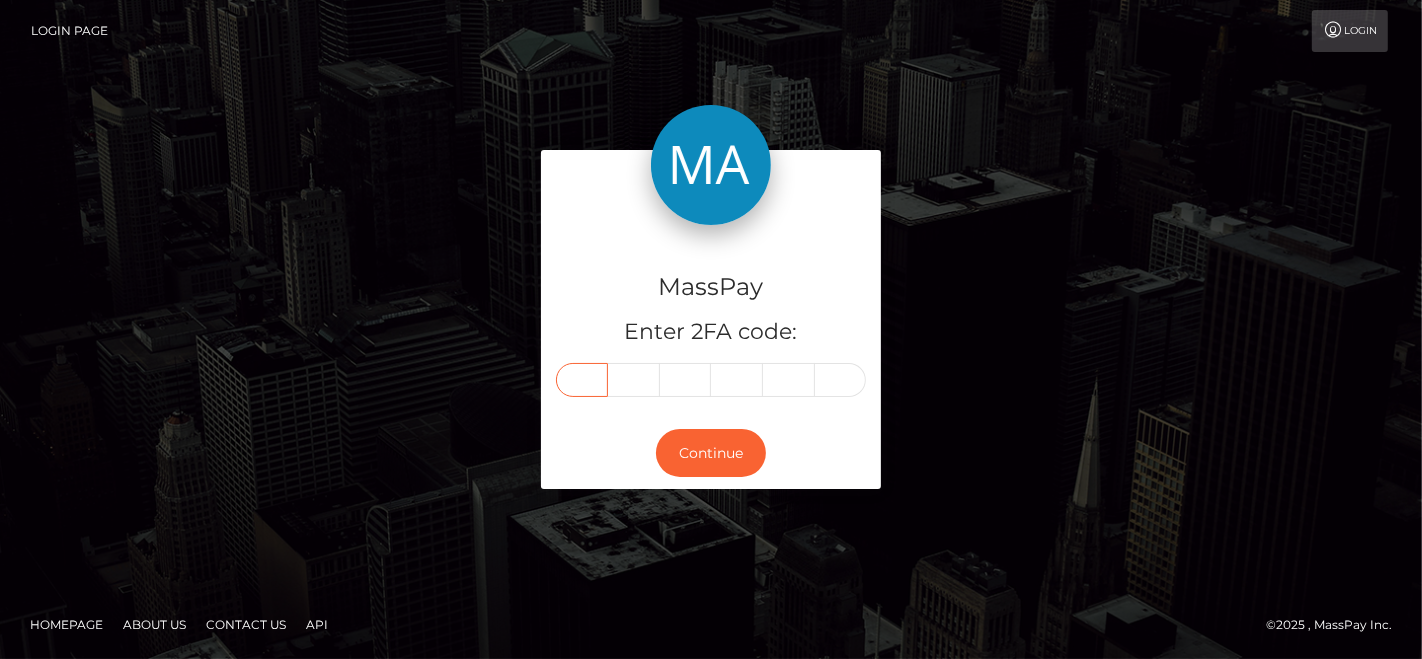 paste on "4" 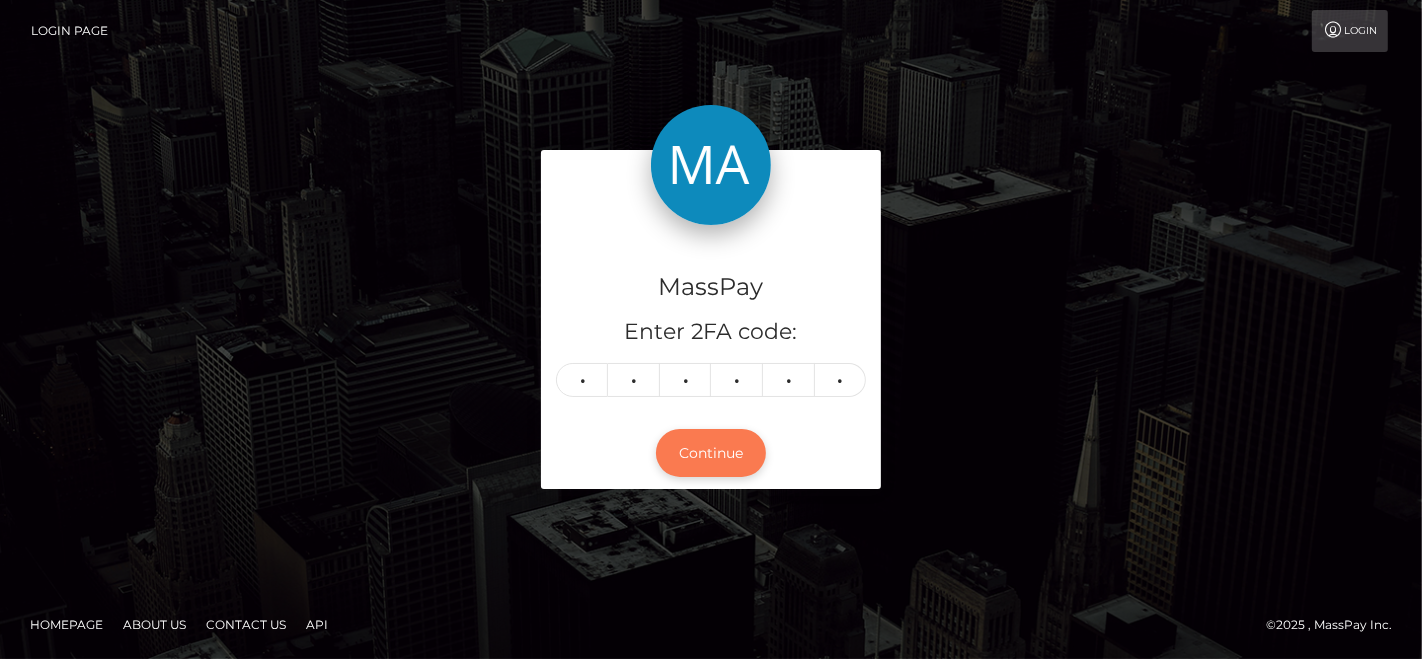 click on "Continue" at bounding box center [711, 453] 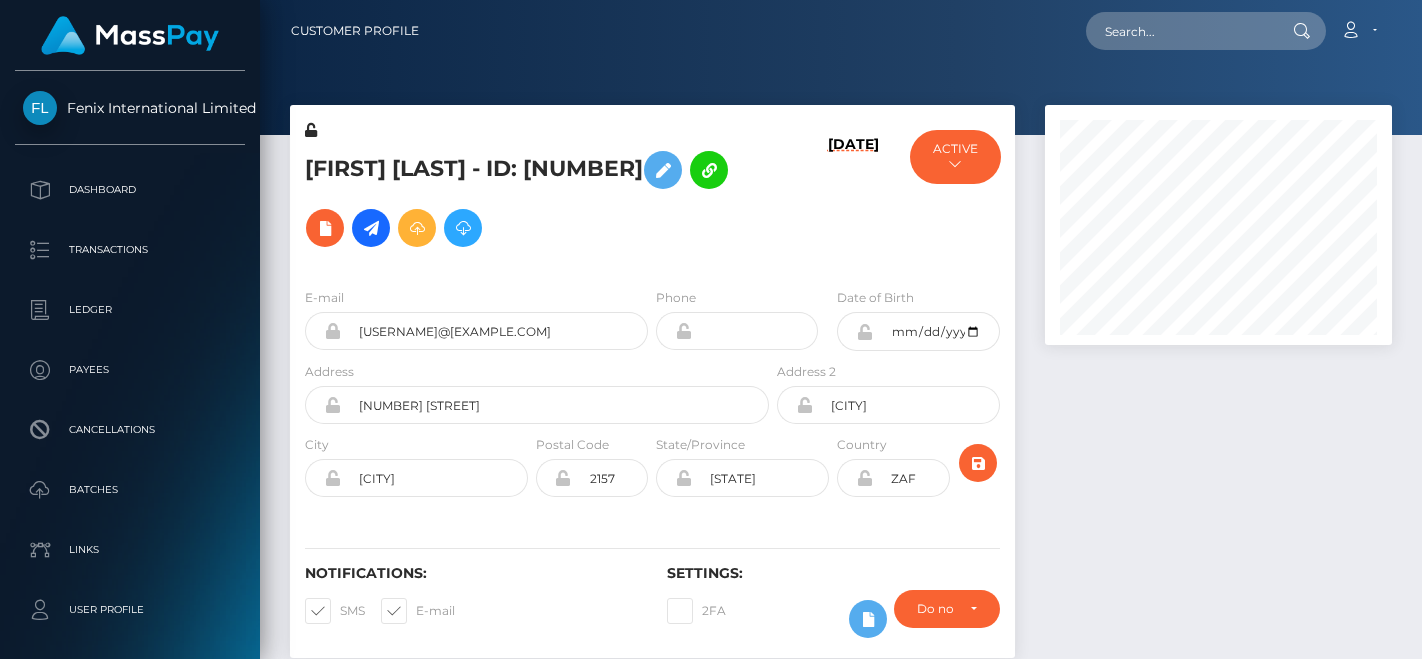 scroll, scrollTop: 0, scrollLeft: 0, axis: both 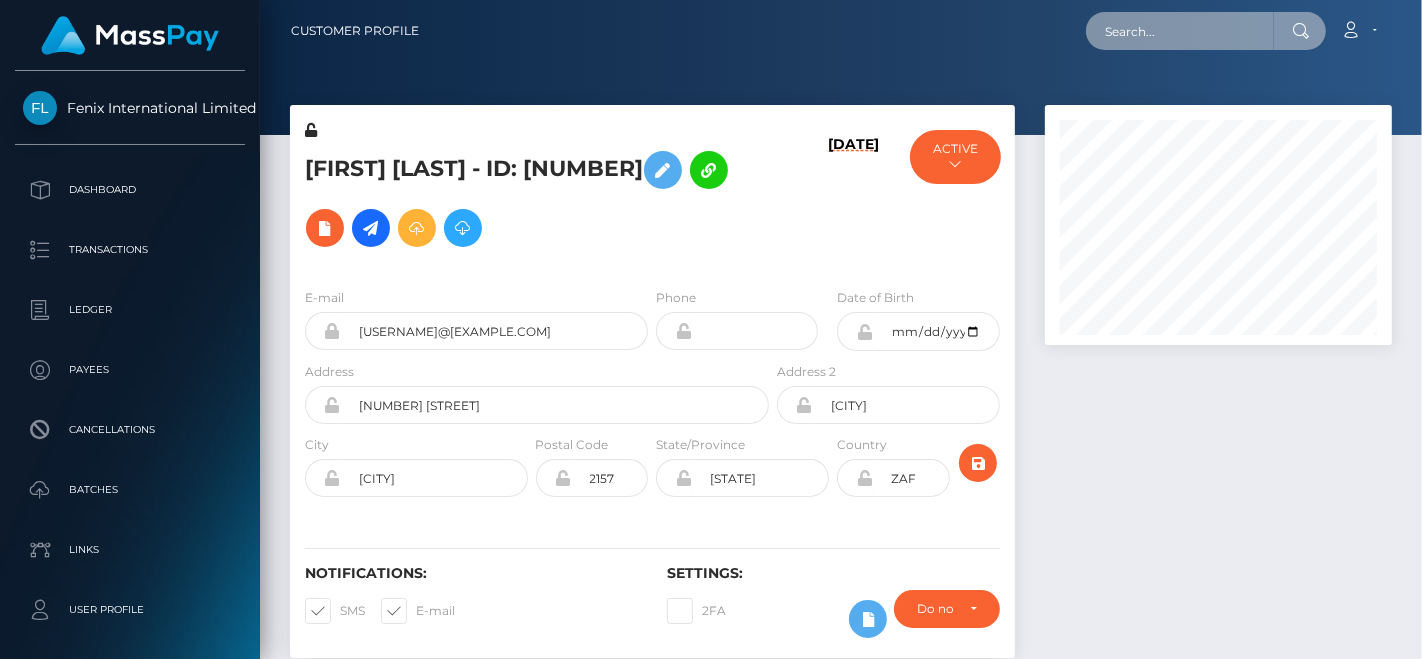 click at bounding box center (1180, 31) 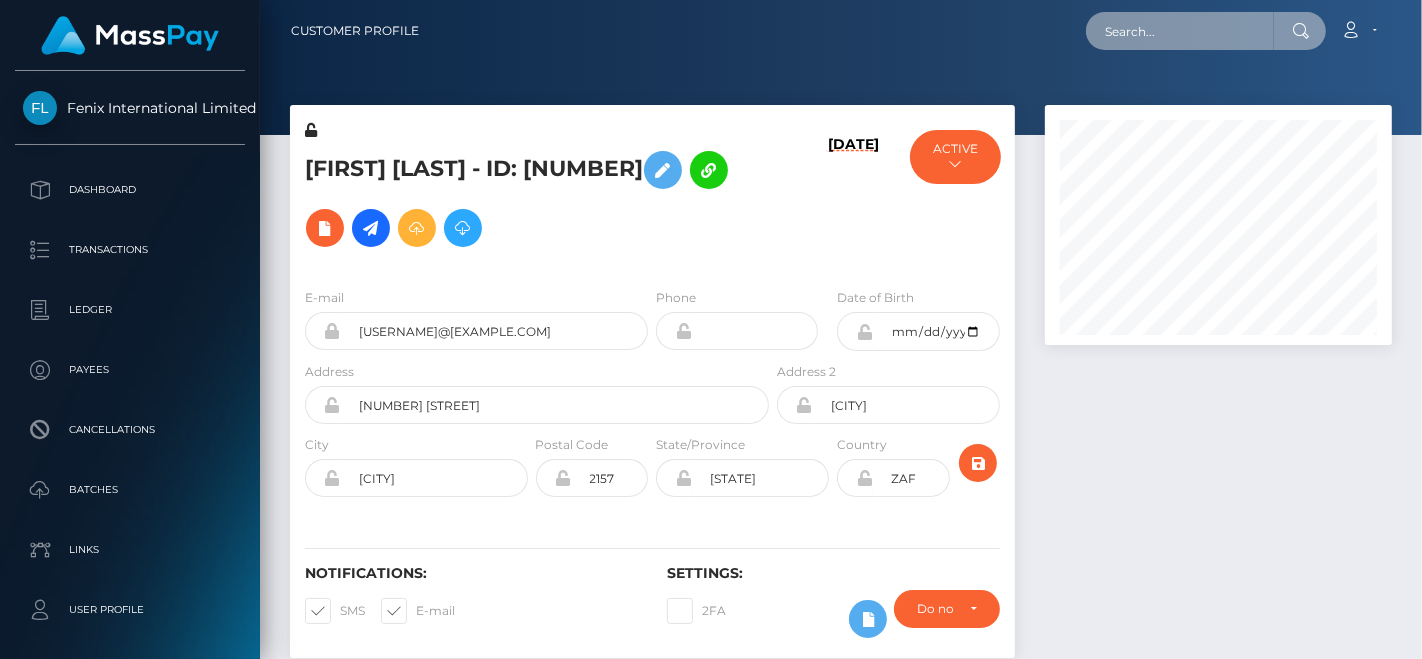 paste on "tsinyanekenyaditswe11@gmail.com" 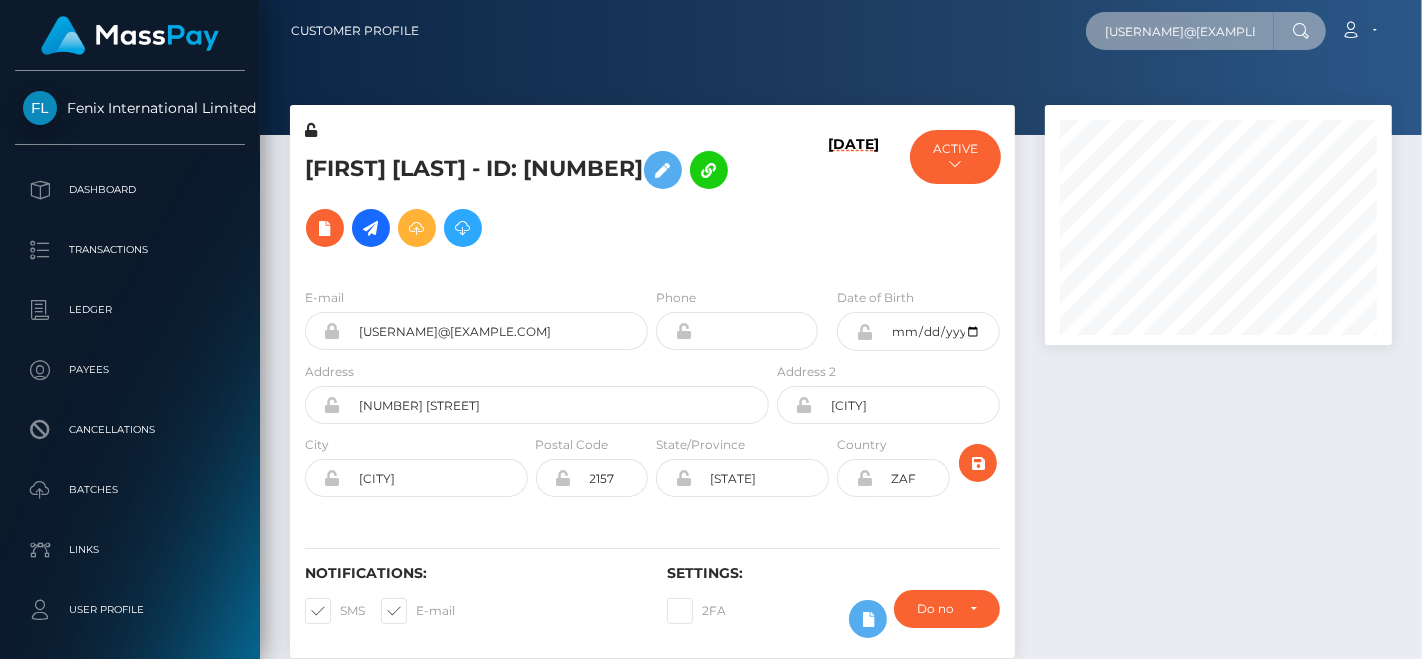 scroll, scrollTop: 0, scrollLeft: 57, axis: horizontal 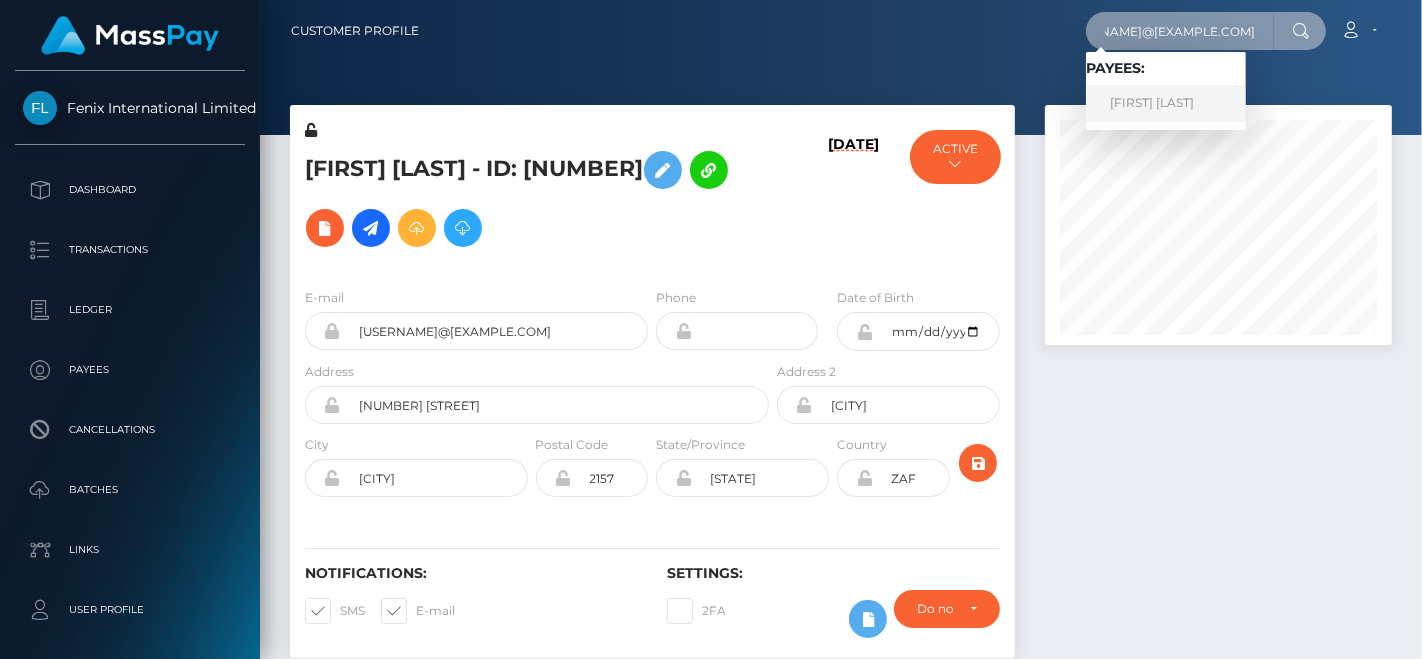 type on "tsinyanekenyaditswe11@gmail.com" 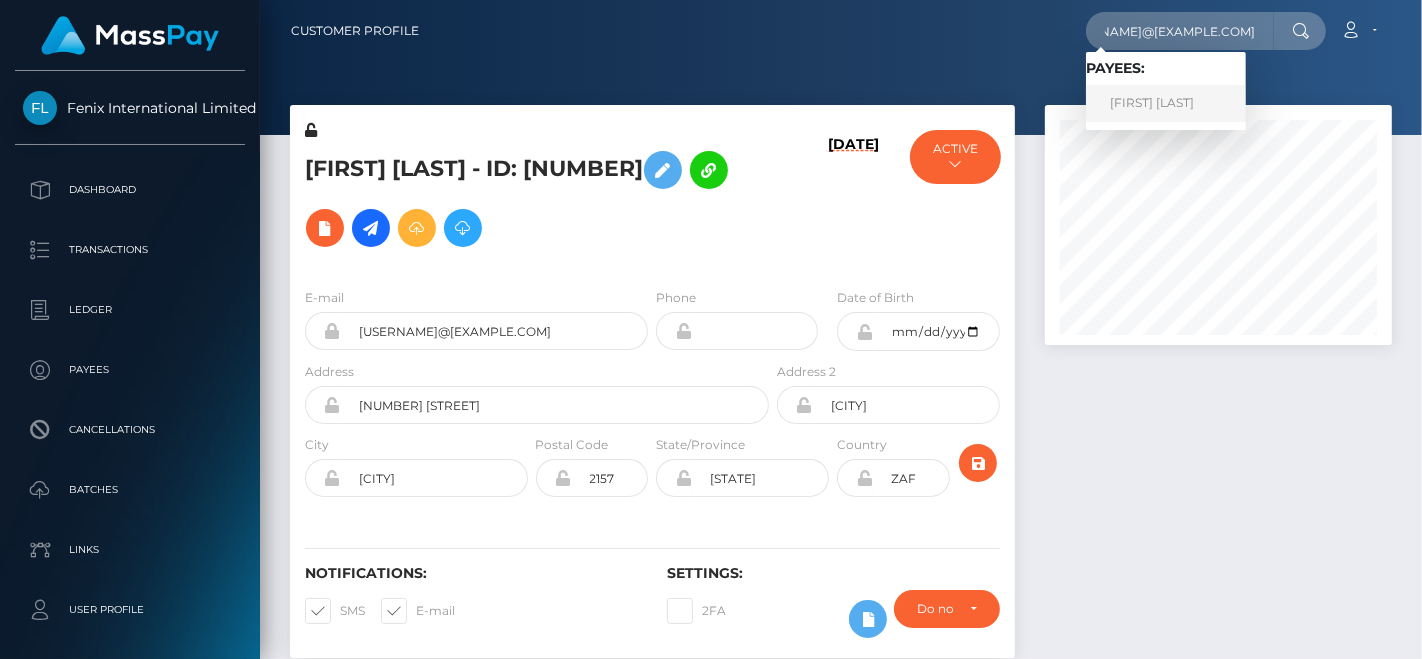 scroll, scrollTop: 0, scrollLeft: 0, axis: both 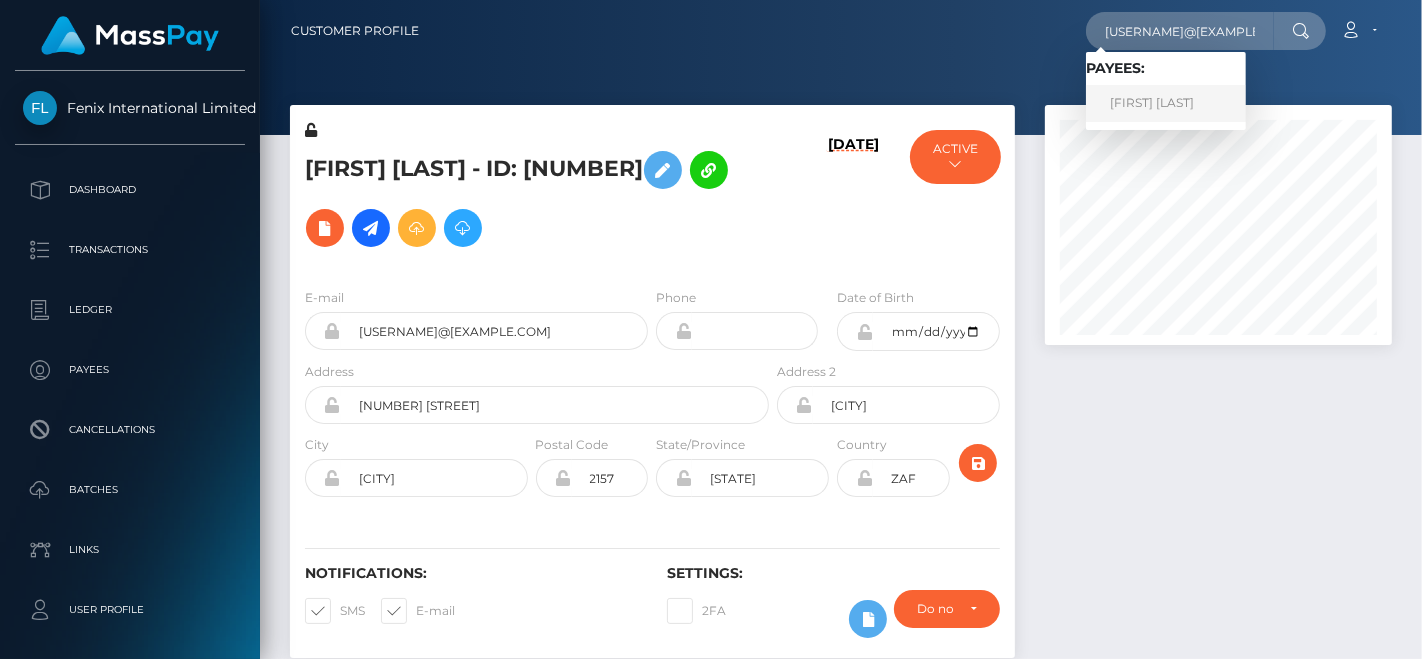 click on "Kenyaditswe  Tsinyane" at bounding box center (1166, 103) 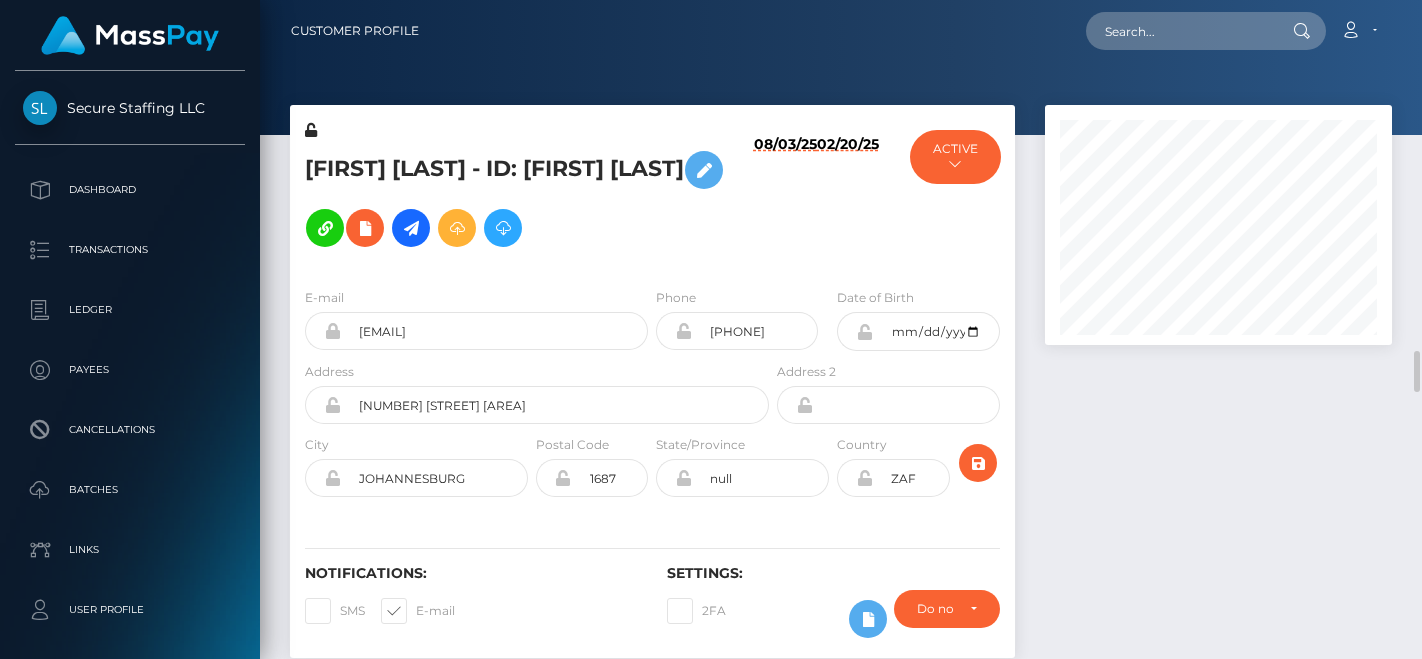 scroll, scrollTop: 0, scrollLeft: 0, axis: both 